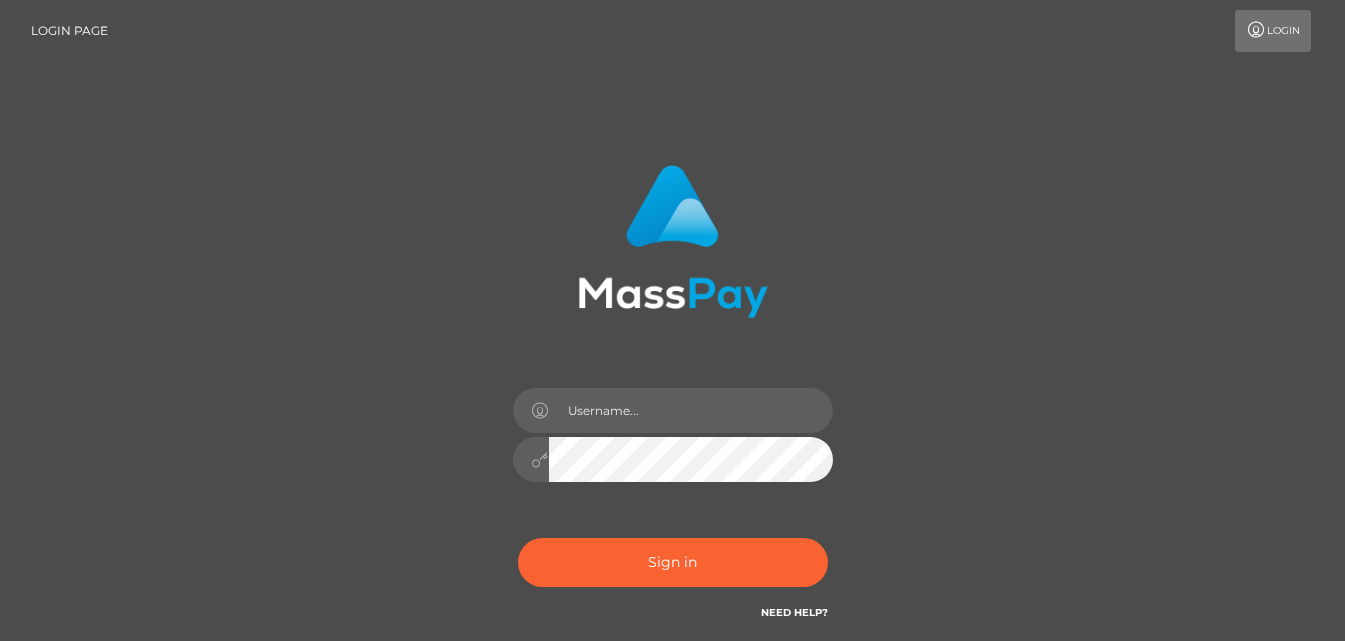 scroll, scrollTop: 0, scrollLeft: 0, axis: both 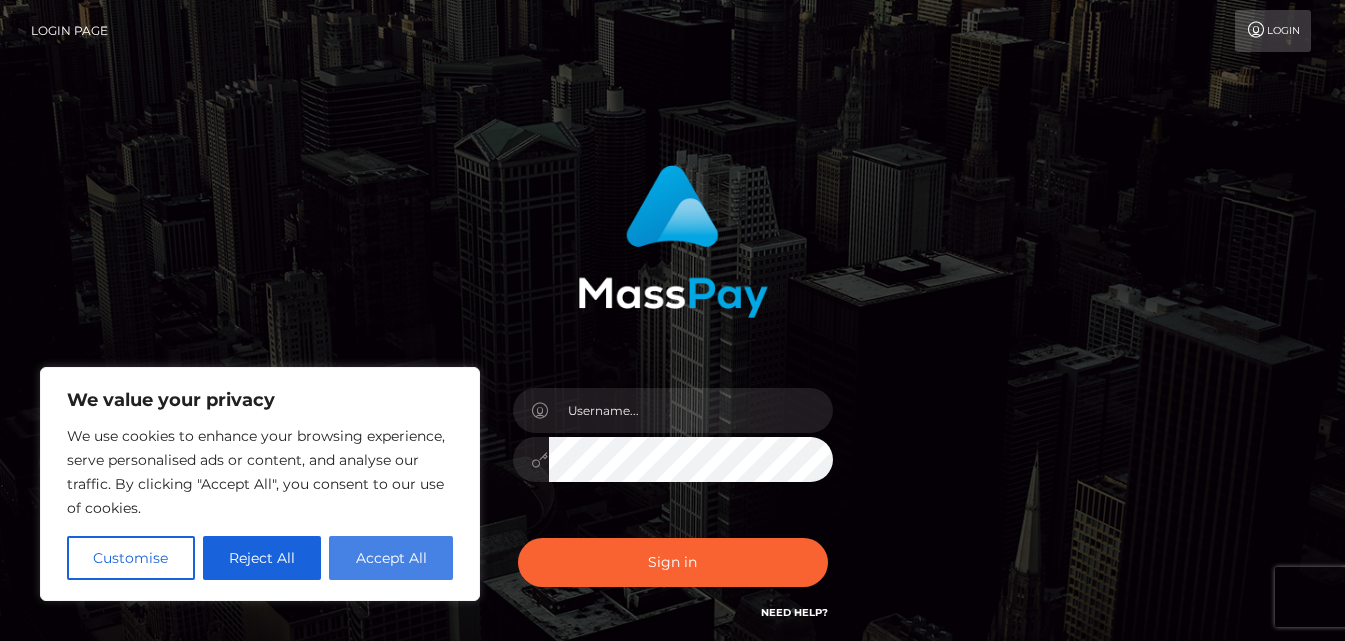 click on "Accept All" at bounding box center (391, 558) 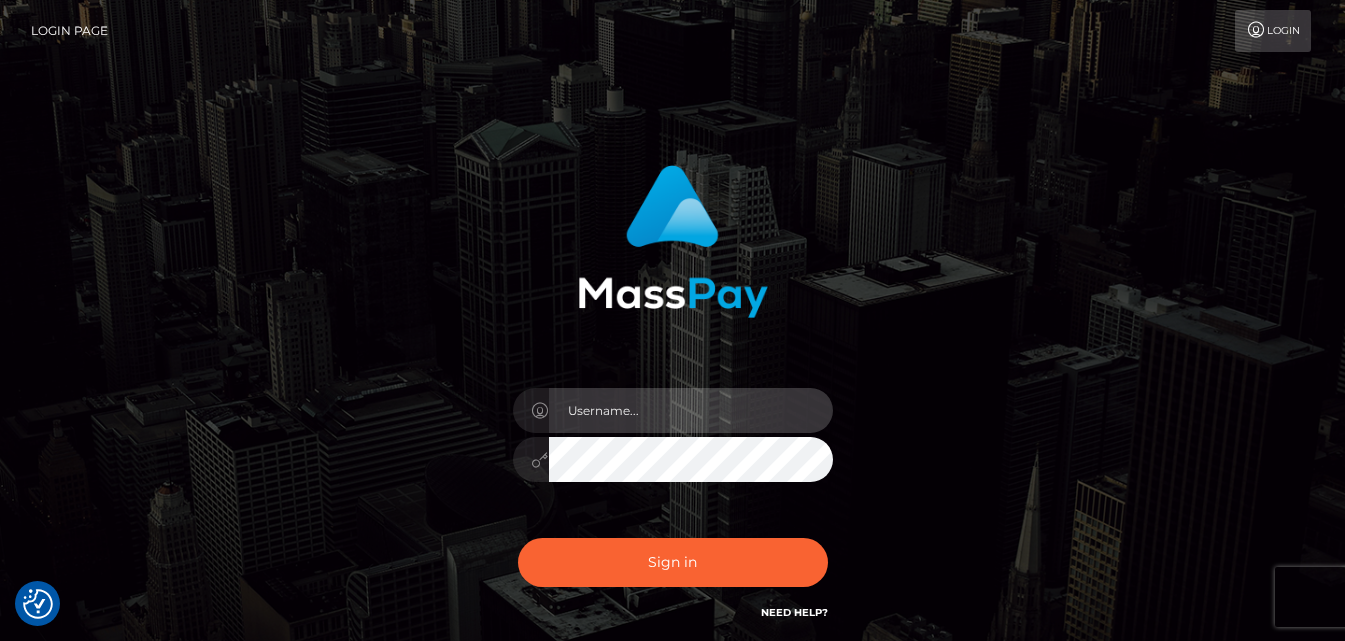 click at bounding box center (691, 410) 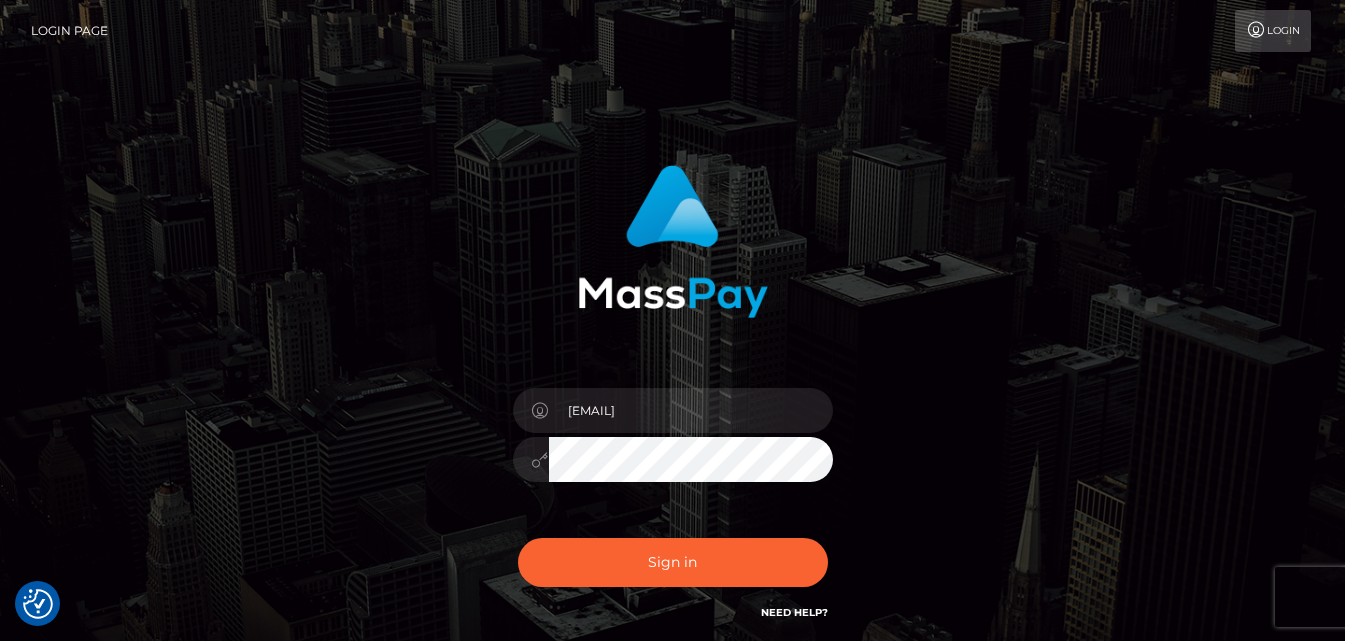 click at bounding box center (673, 456) 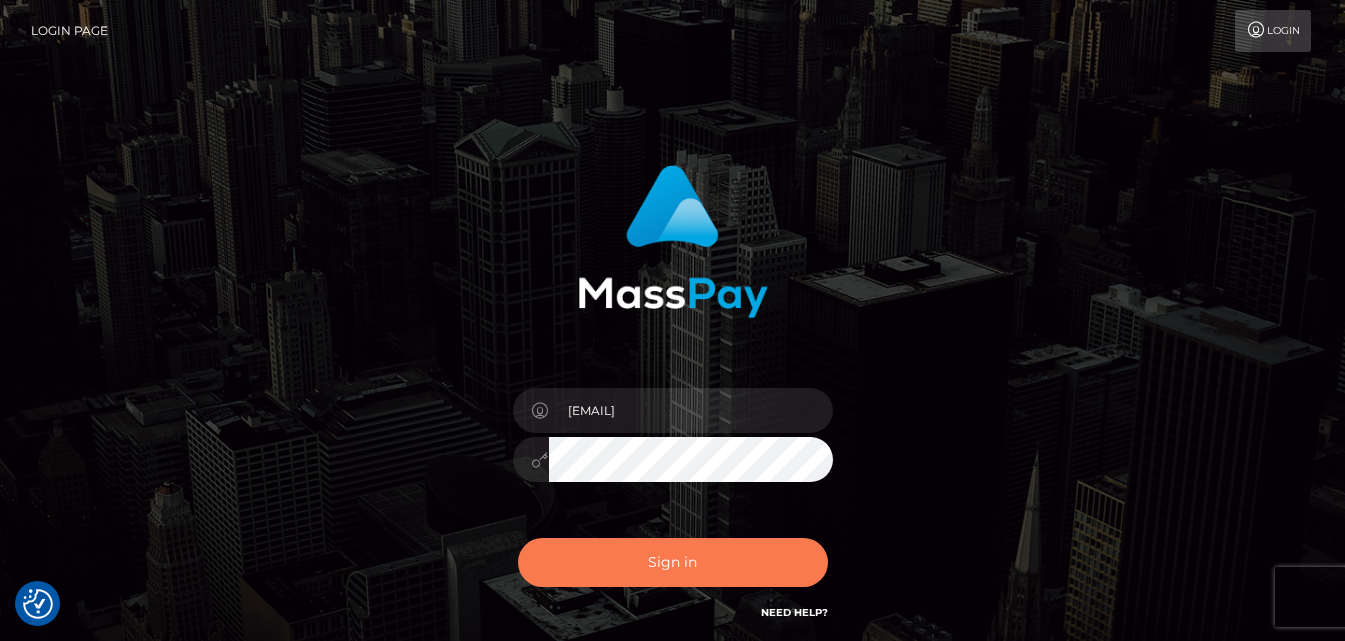 click on "Sign in" at bounding box center [673, 562] 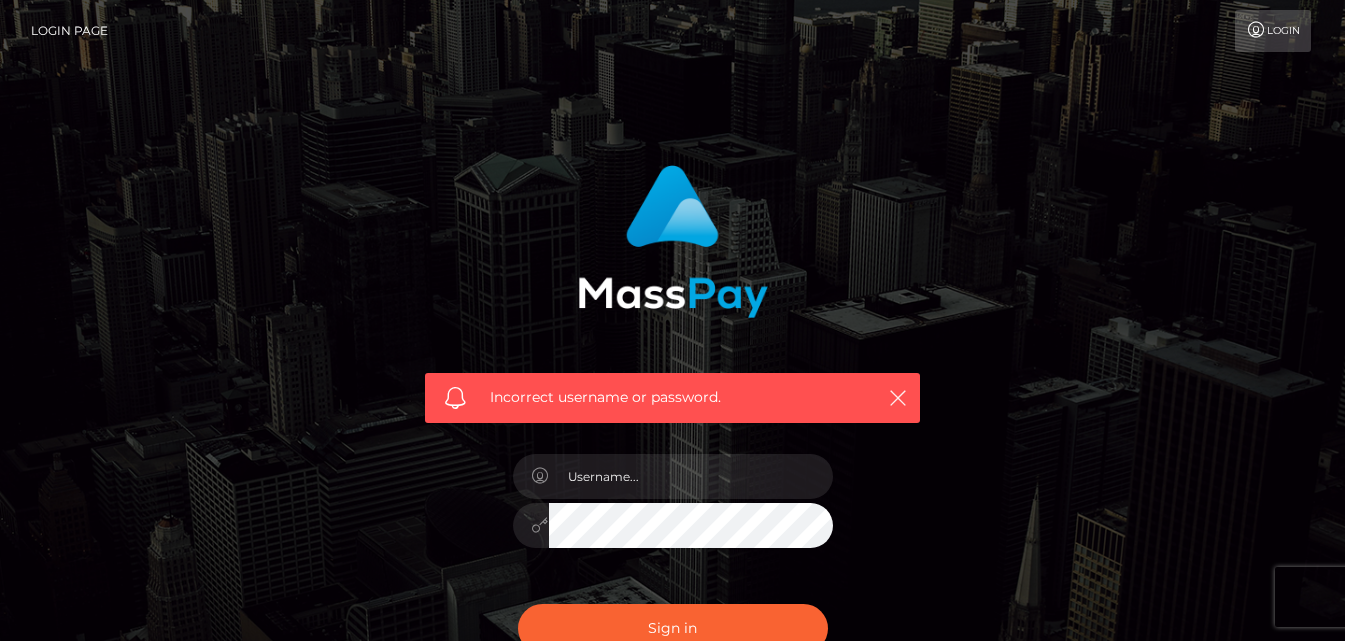 scroll, scrollTop: 0, scrollLeft: 0, axis: both 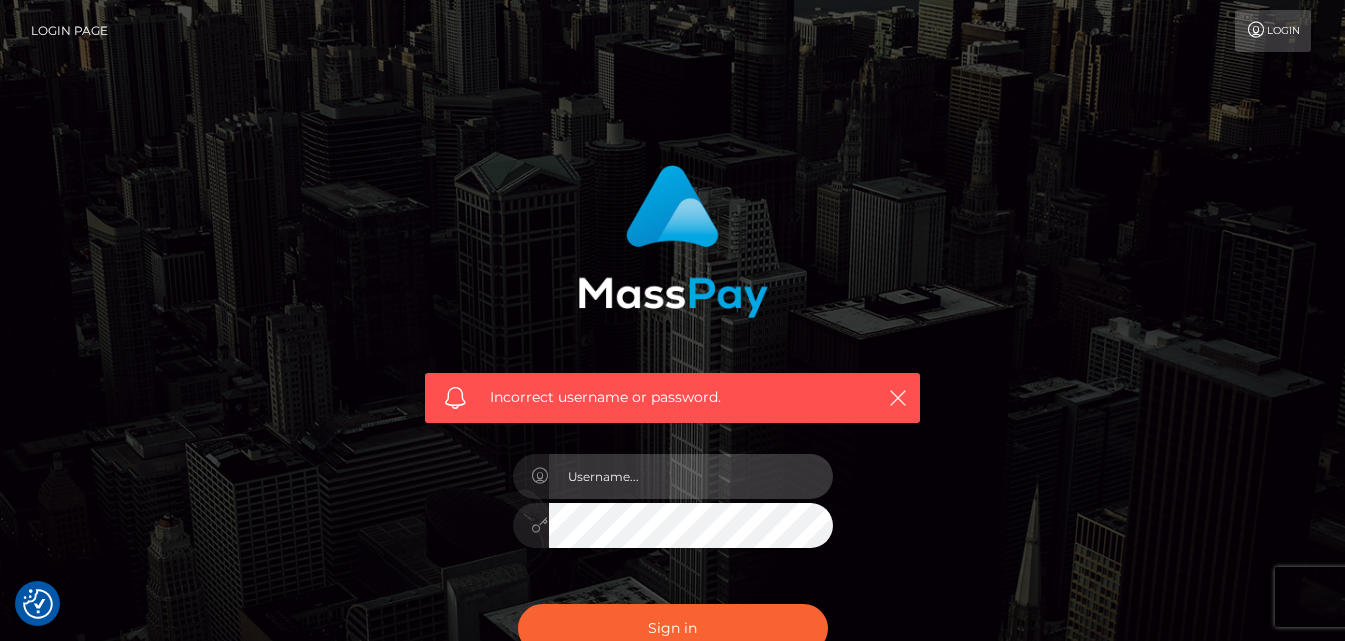 type on "[USERNAME]@[EXAMPLE.COM]" 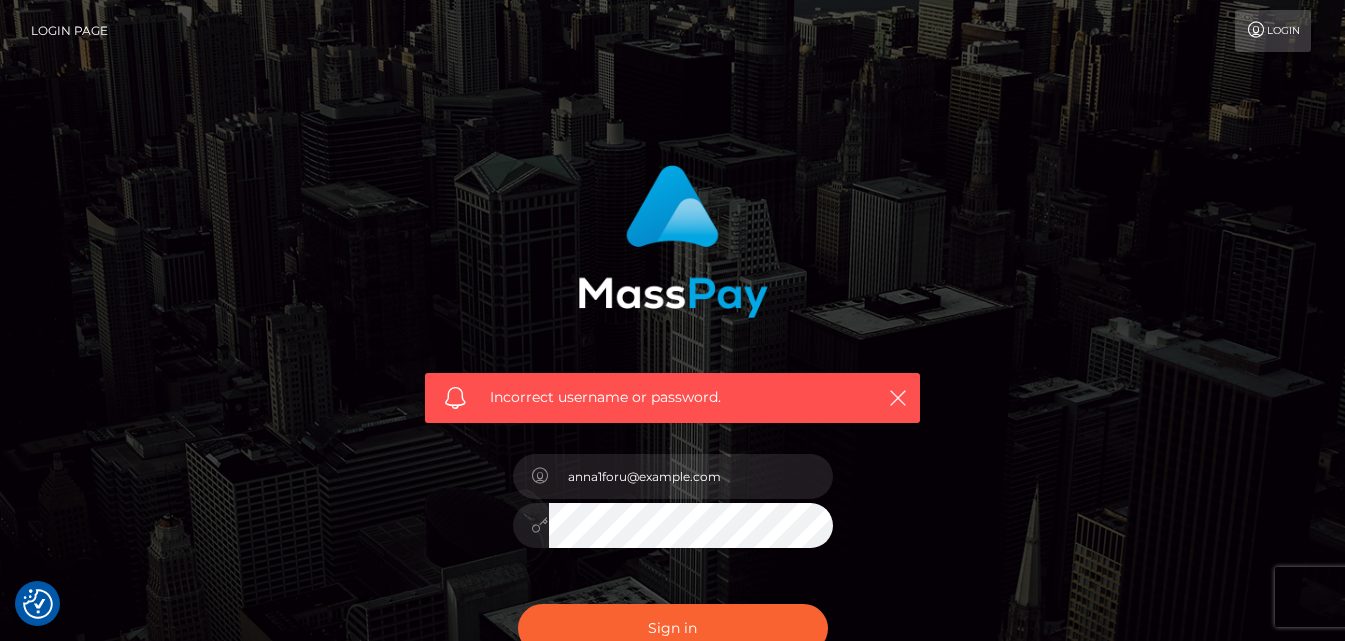 click at bounding box center [540, 525] 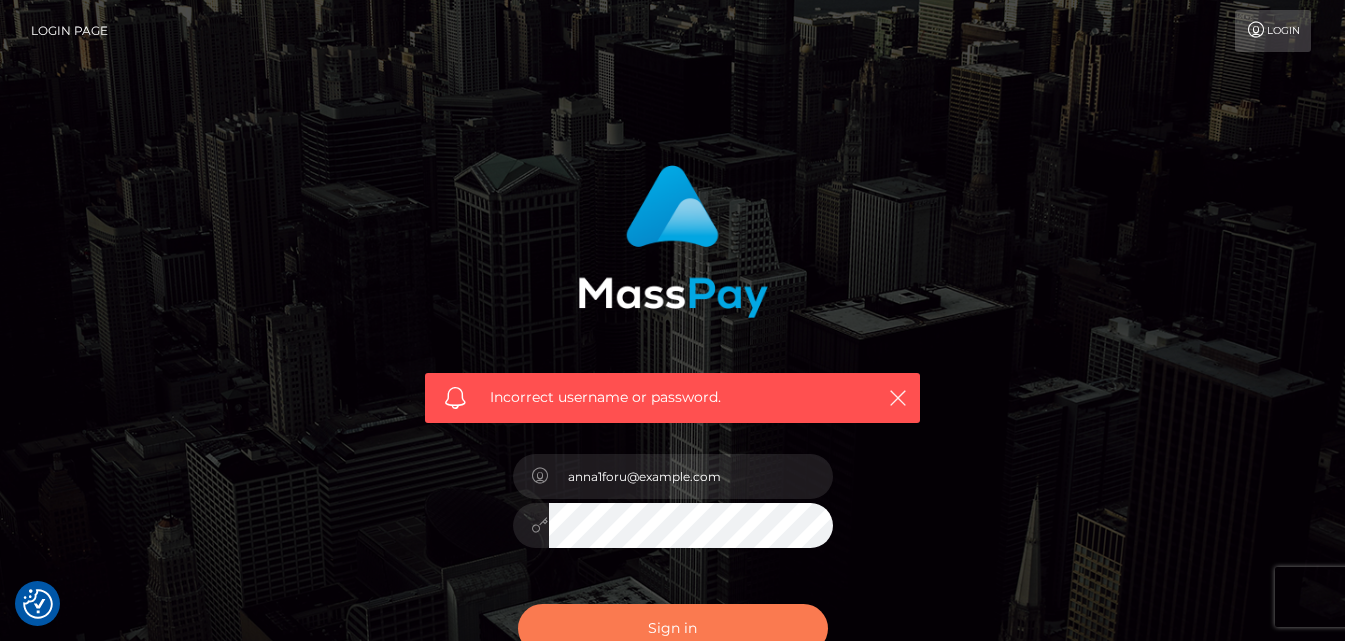 click on "Sign in" at bounding box center [673, 628] 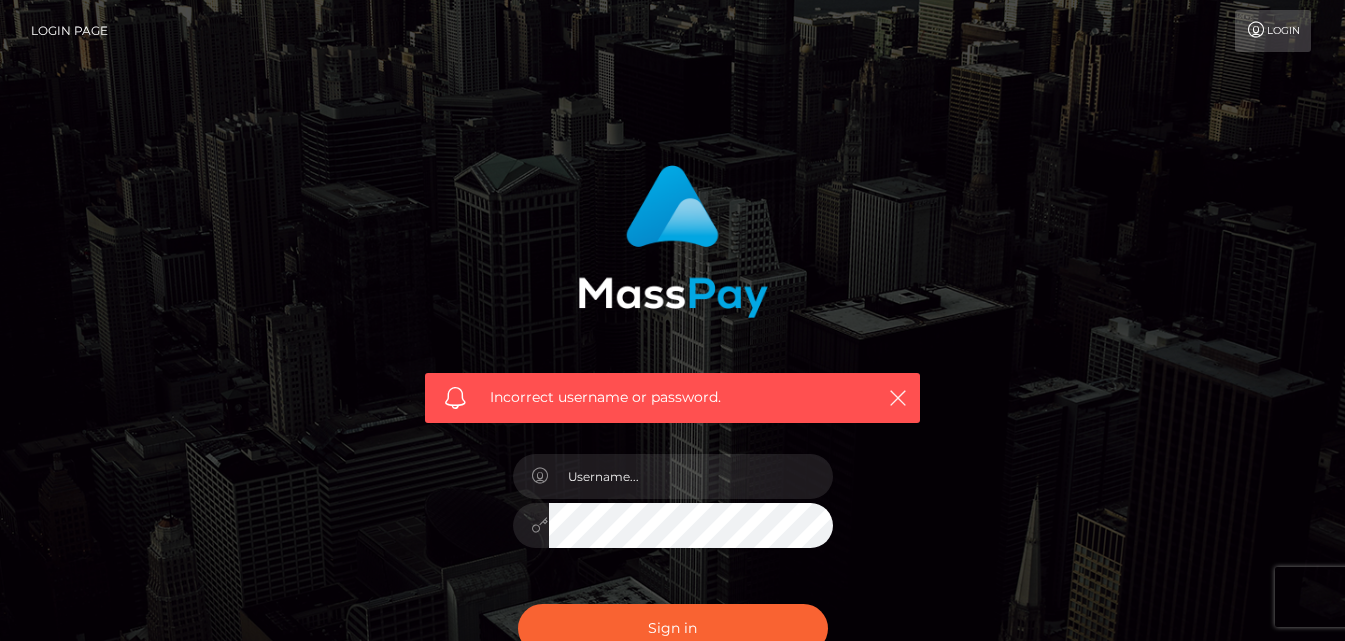 scroll, scrollTop: 0, scrollLeft: 0, axis: both 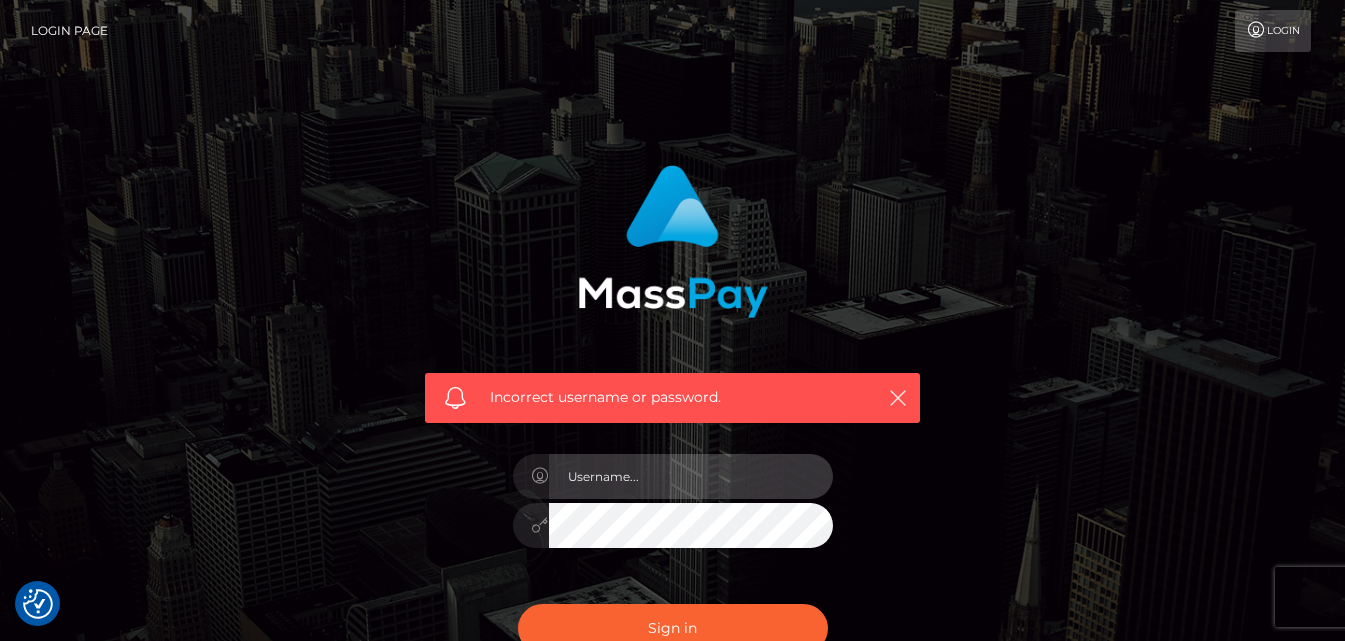 click at bounding box center (691, 476) 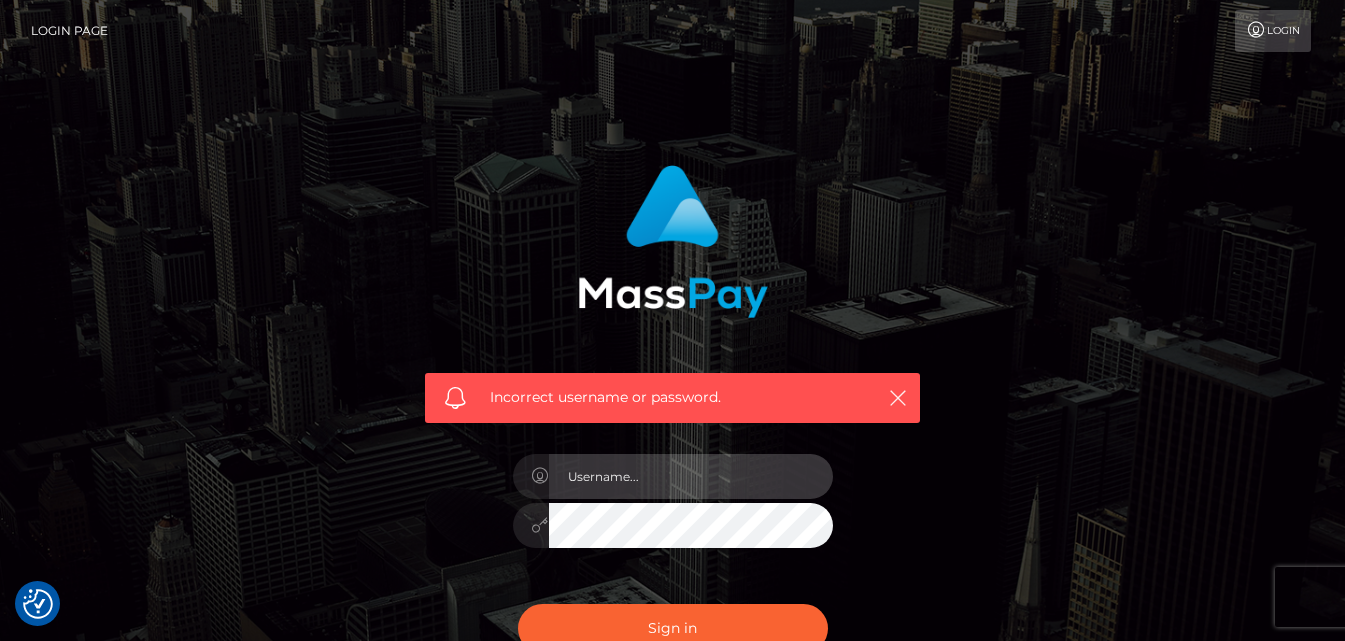 type on "[USERNAME]@[EXAMPLE.COM]" 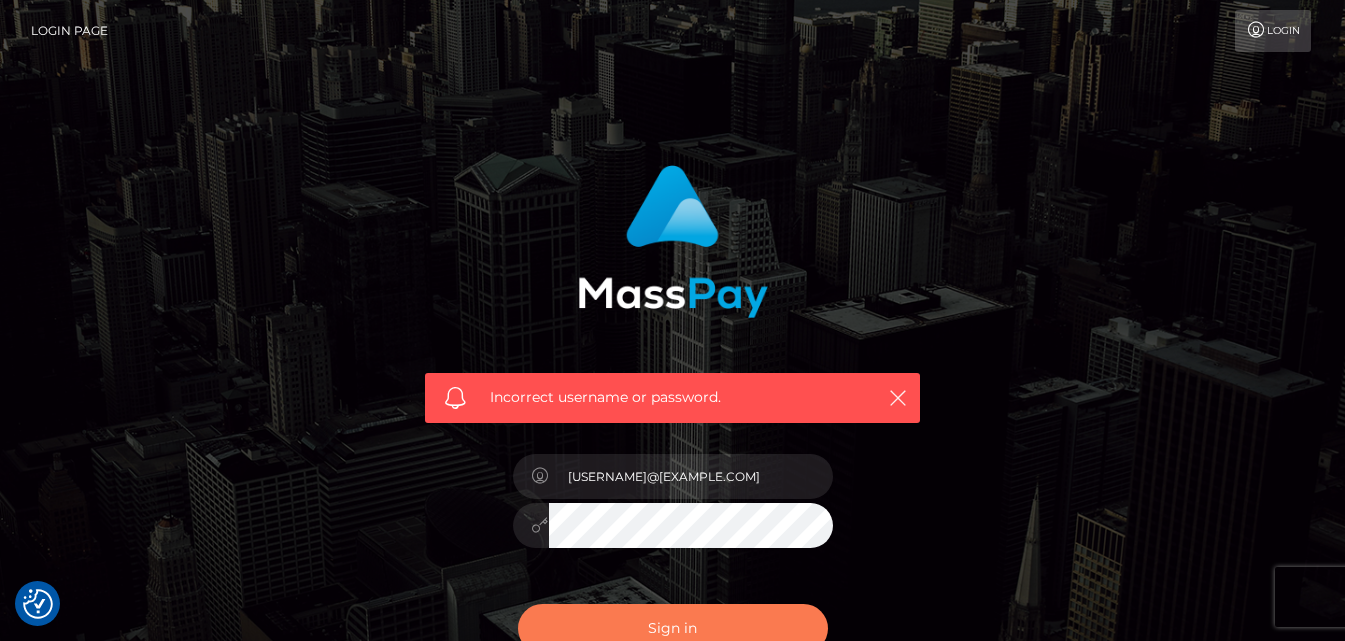 click on "Sign in" at bounding box center (673, 628) 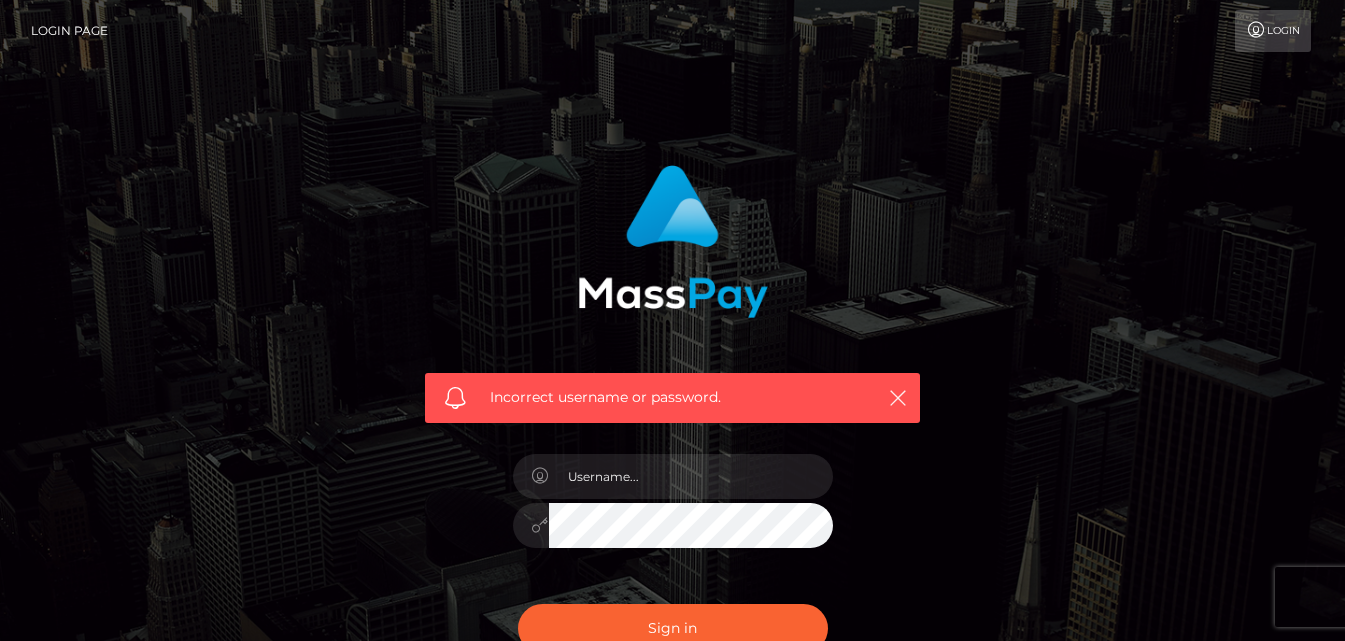 scroll, scrollTop: 0, scrollLeft: 0, axis: both 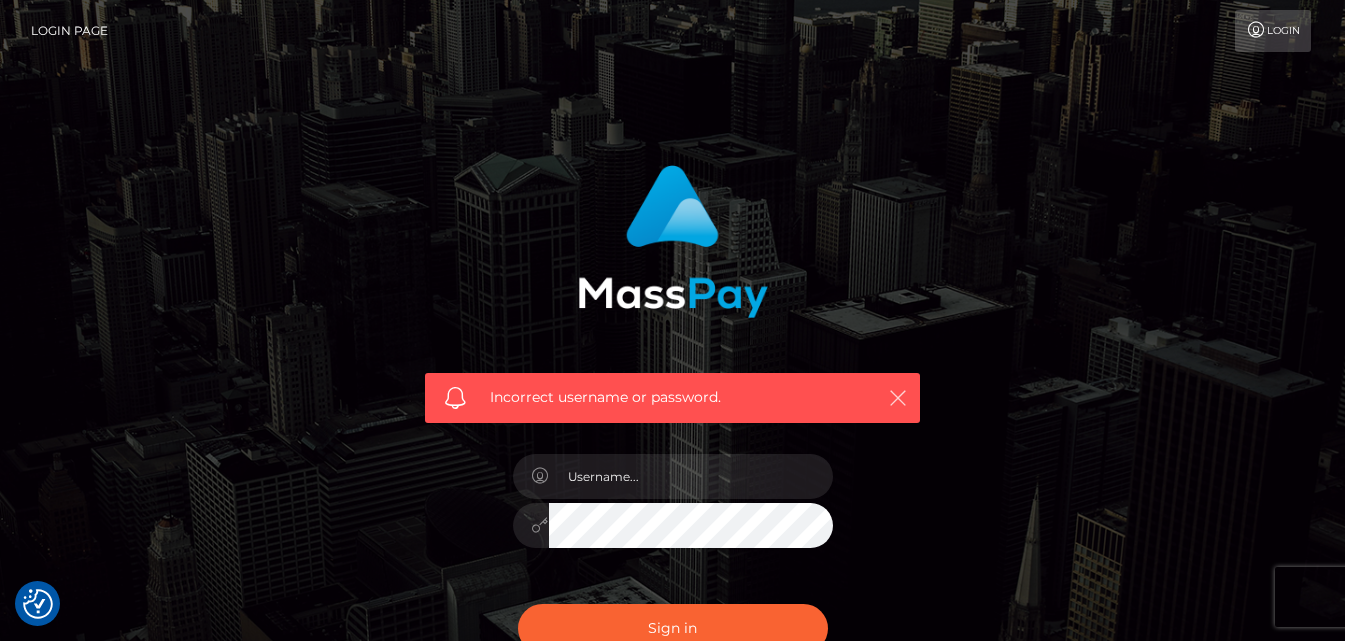 click at bounding box center (898, 398) 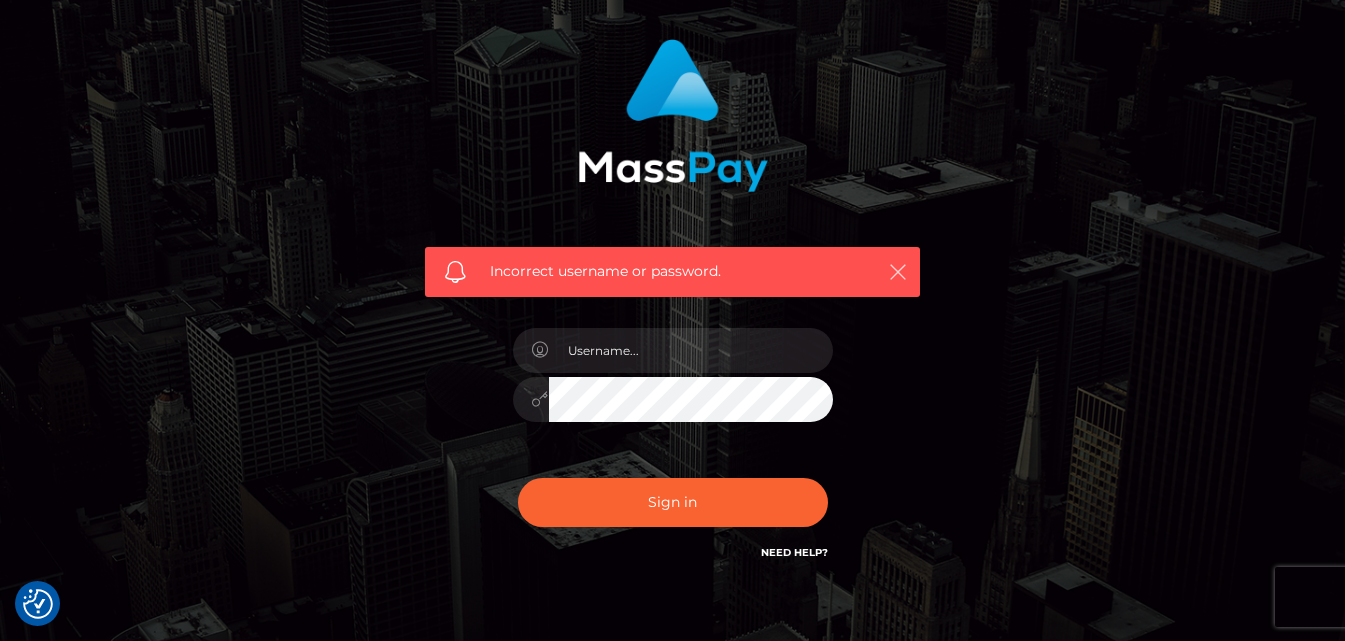 scroll, scrollTop: 0, scrollLeft: 0, axis: both 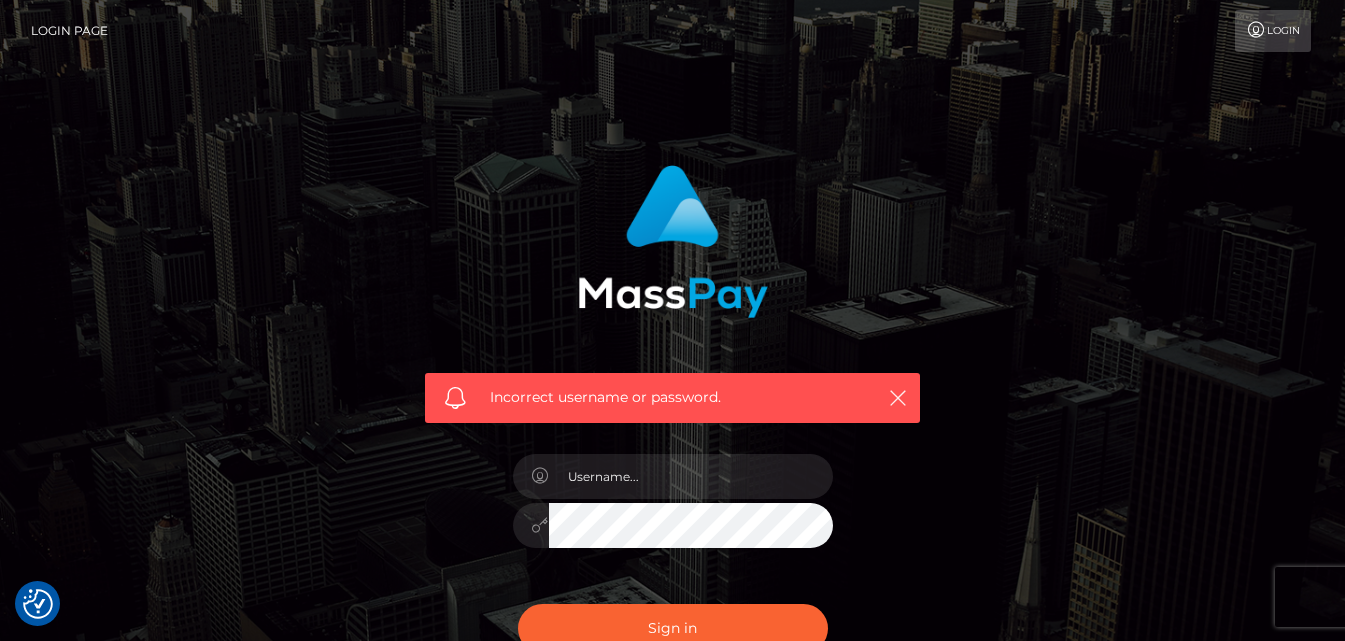 click on "Login" at bounding box center [1273, 31] 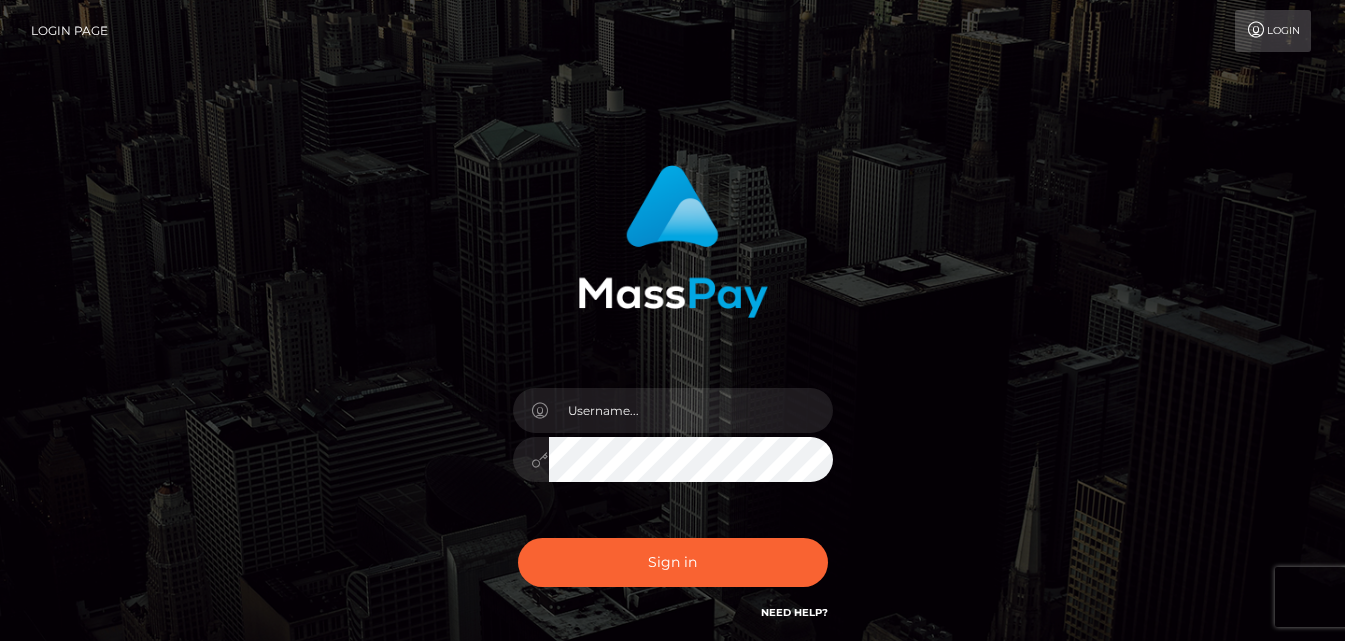 scroll, scrollTop: 0, scrollLeft: 0, axis: both 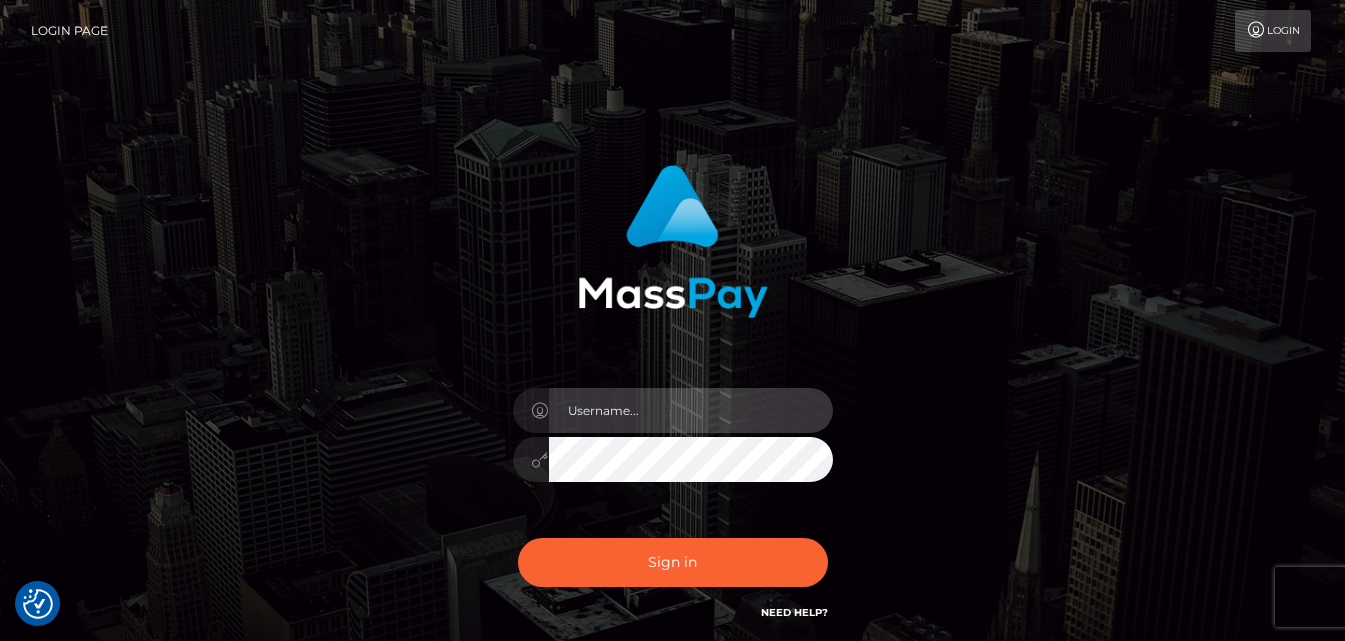 click at bounding box center [691, 410] 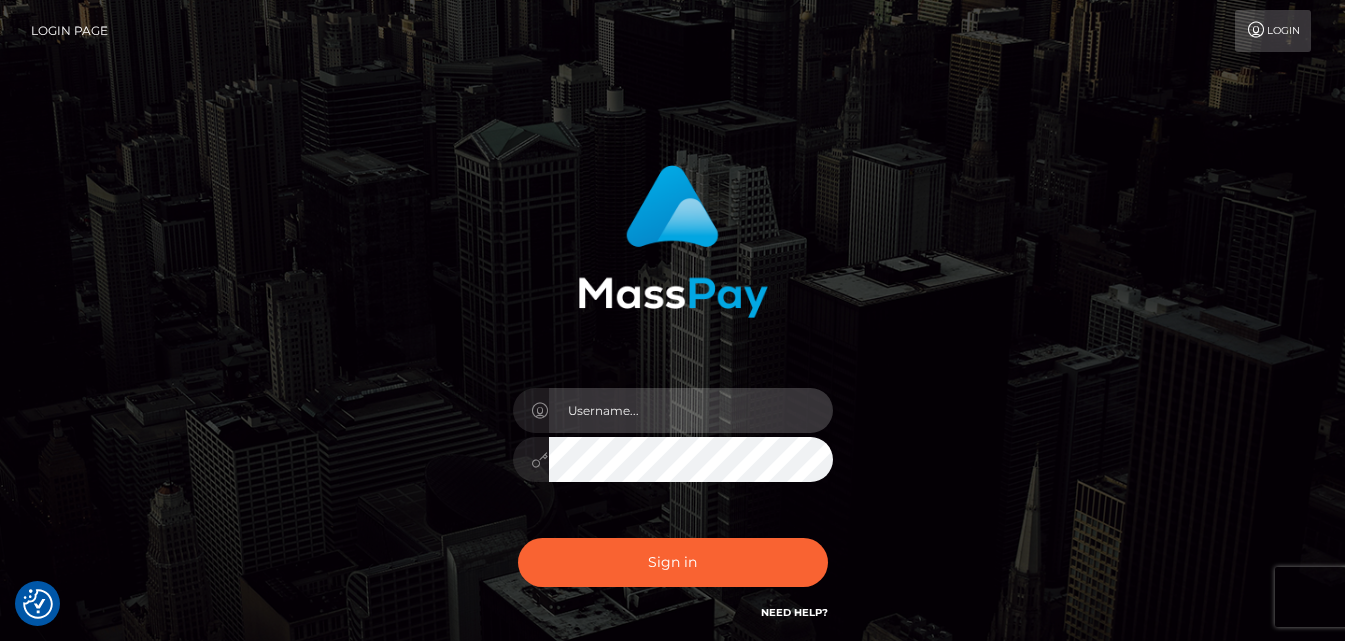 type on "anna1foru@gmail.com" 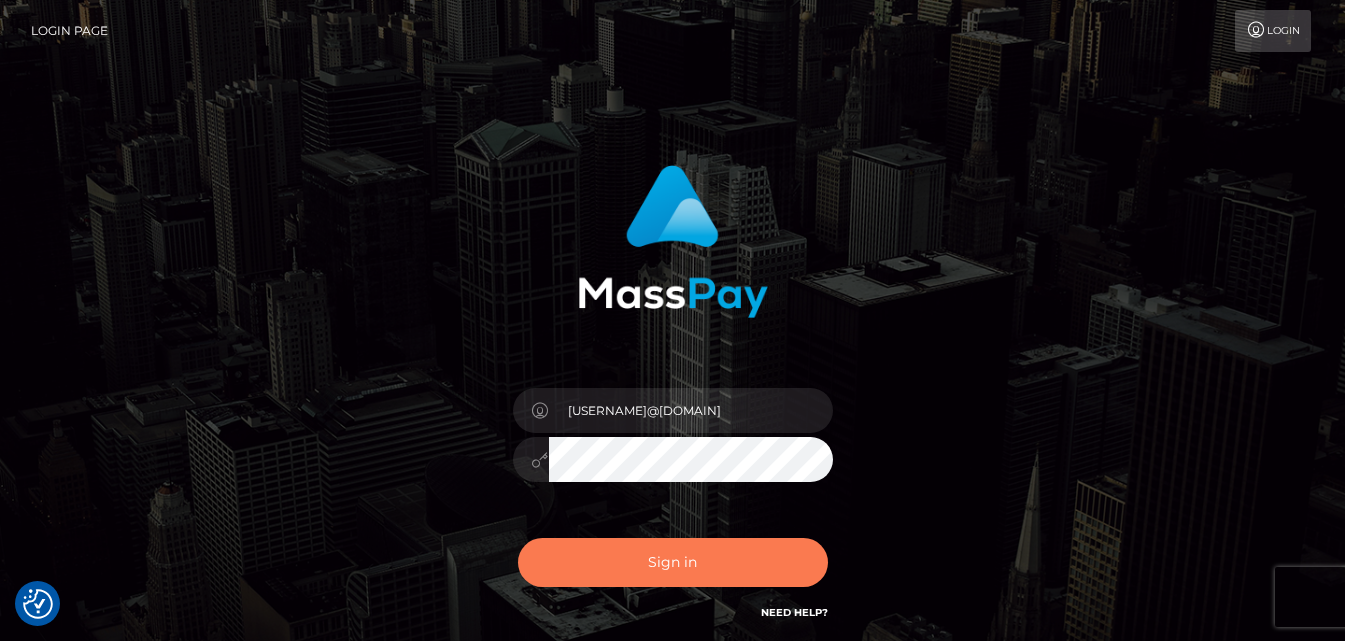 click on "Sign in" at bounding box center [673, 562] 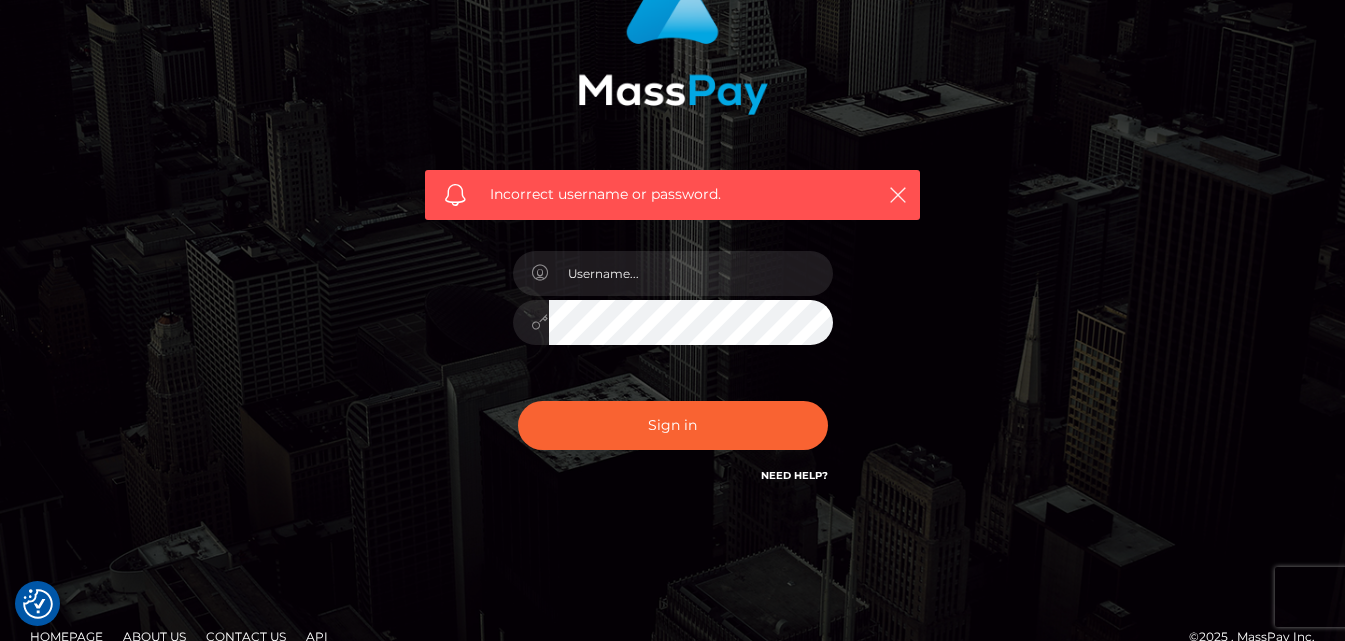 scroll, scrollTop: 234, scrollLeft: 0, axis: vertical 